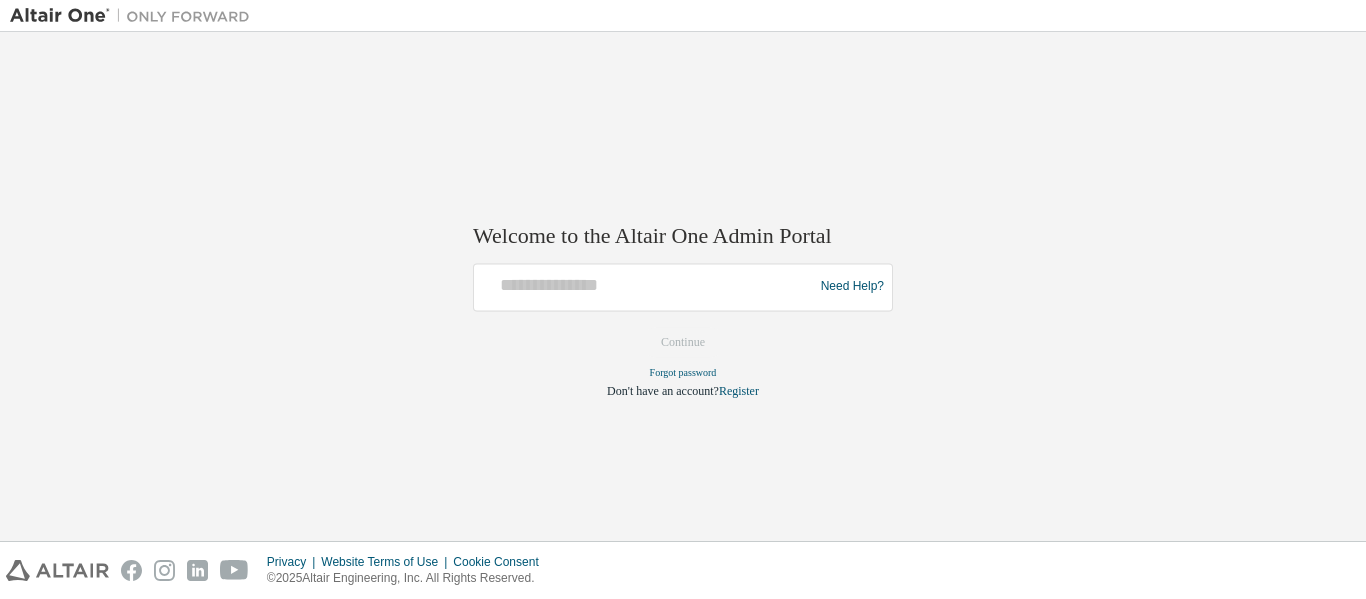 scroll, scrollTop: 0, scrollLeft: 0, axis: both 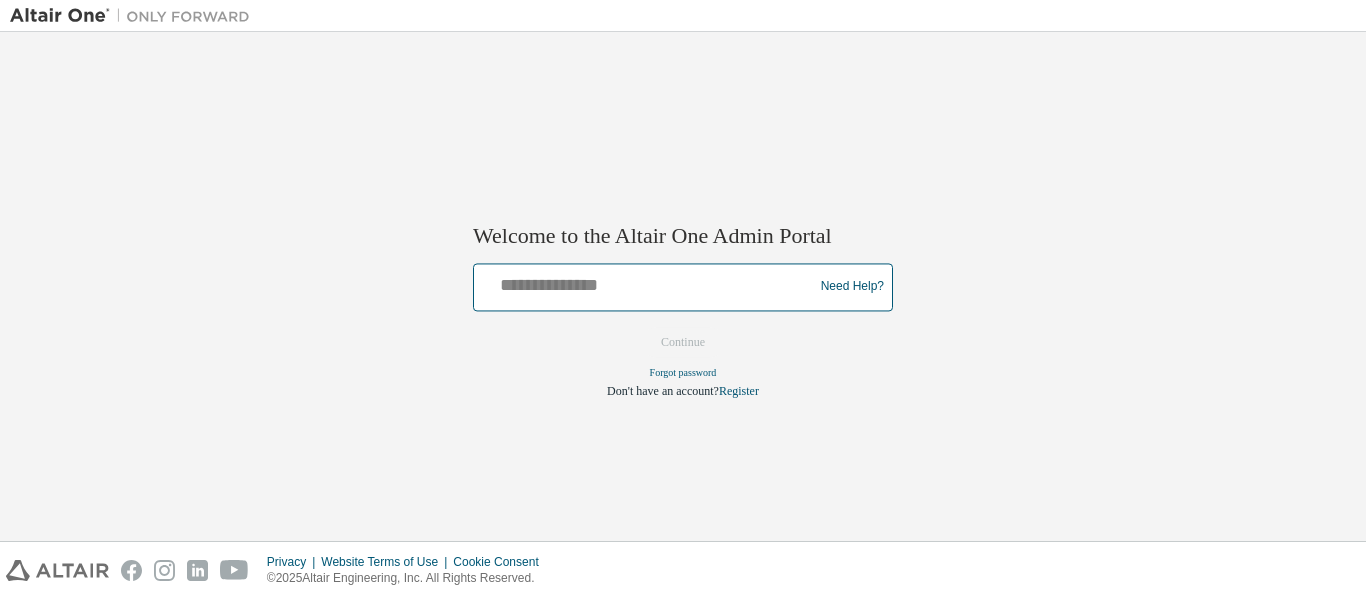 click at bounding box center [646, 282] 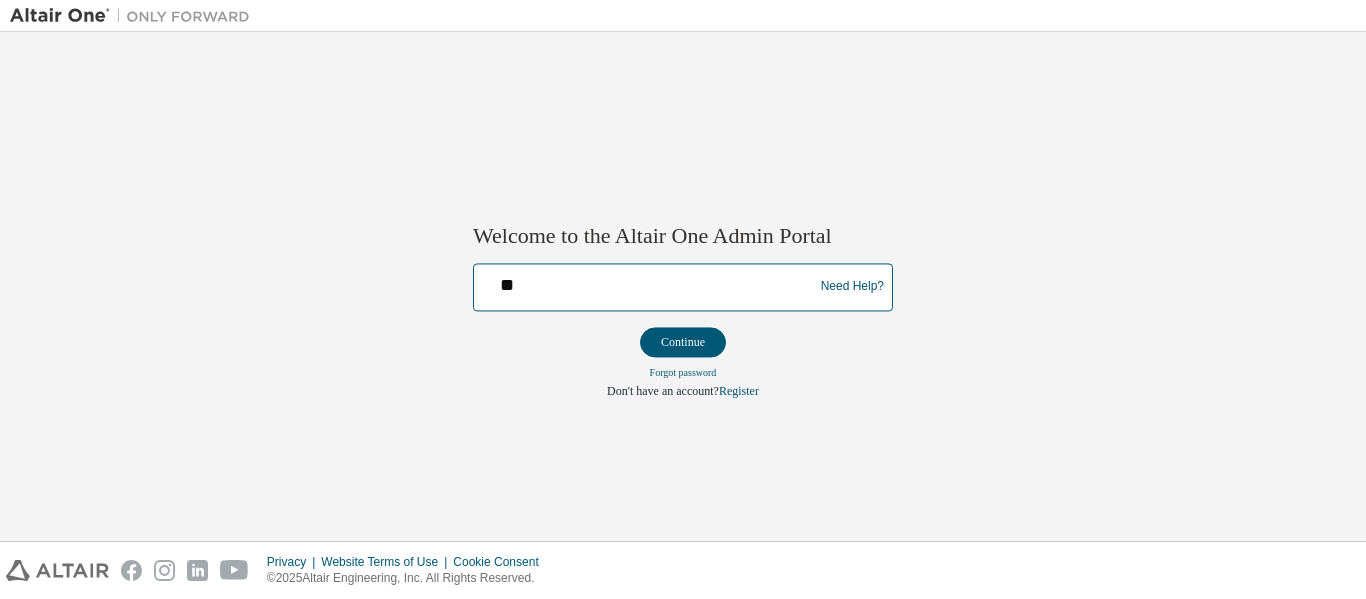 type on "**********" 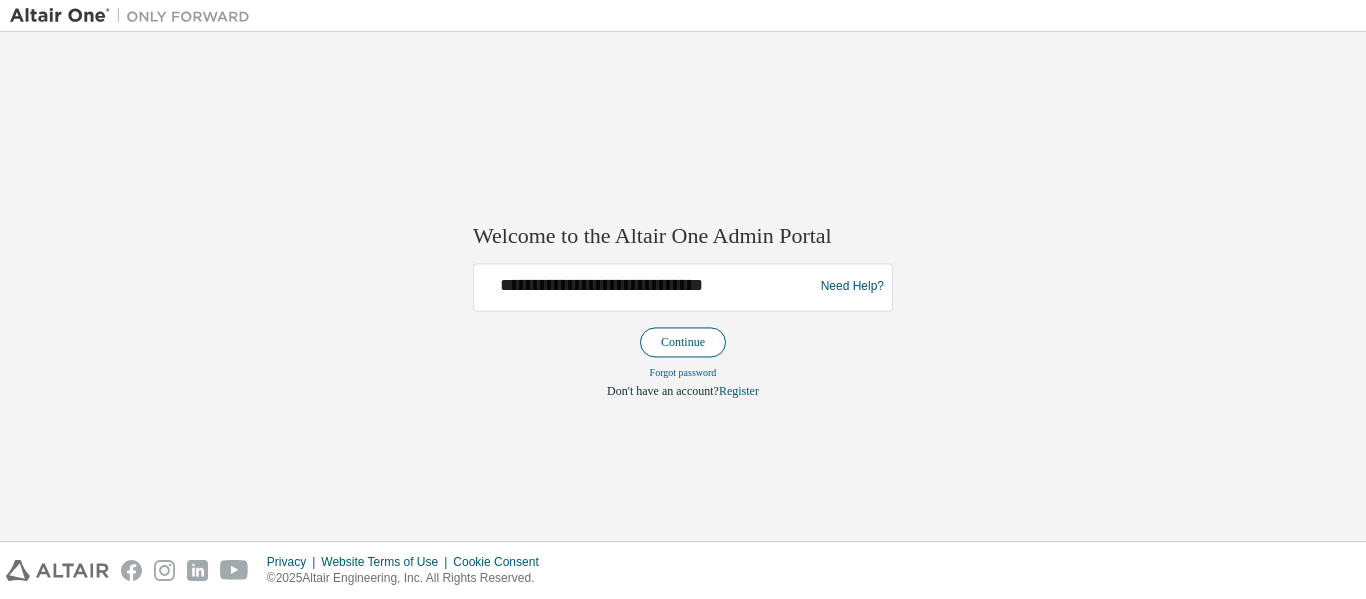 click on "Continue" at bounding box center [683, 342] 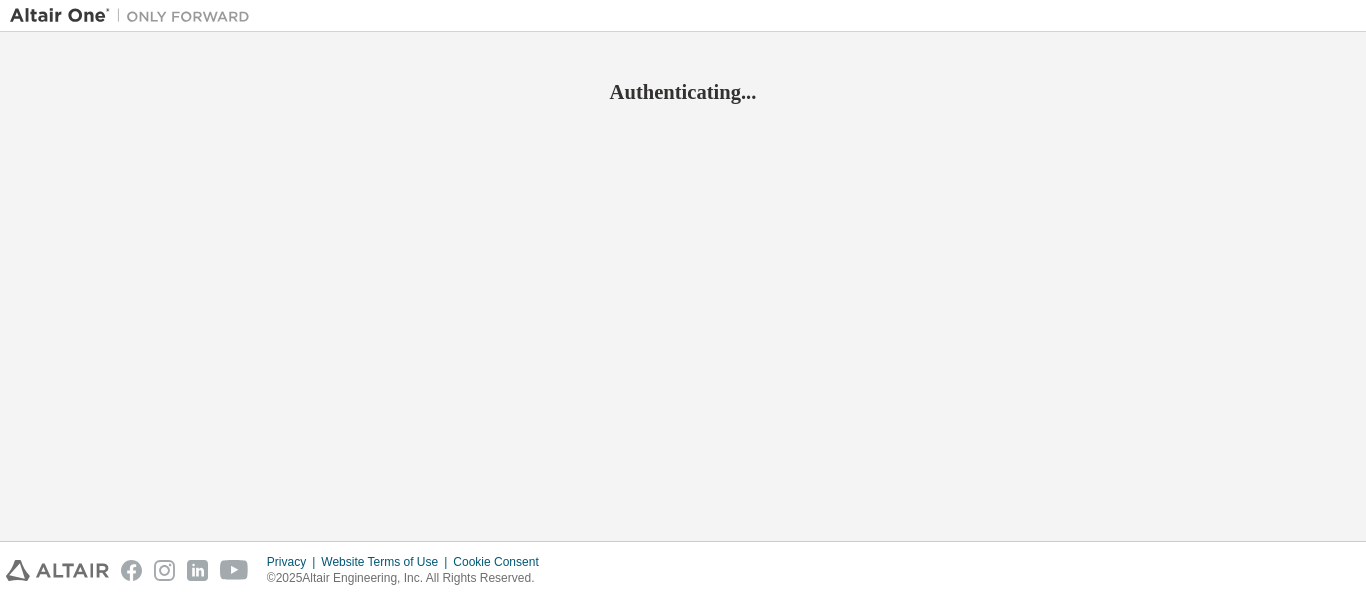 scroll, scrollTop: 0, scrollLeft: 0, axis: both 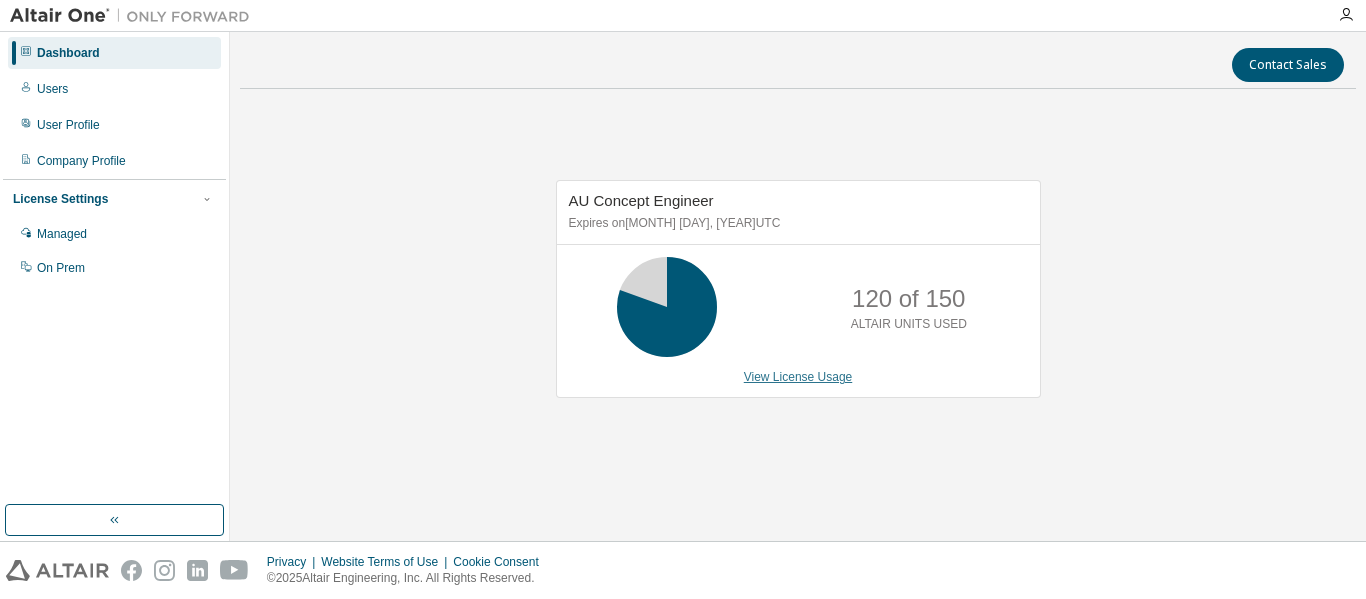 click on "View License Usage" at bounding box center (798, 377) 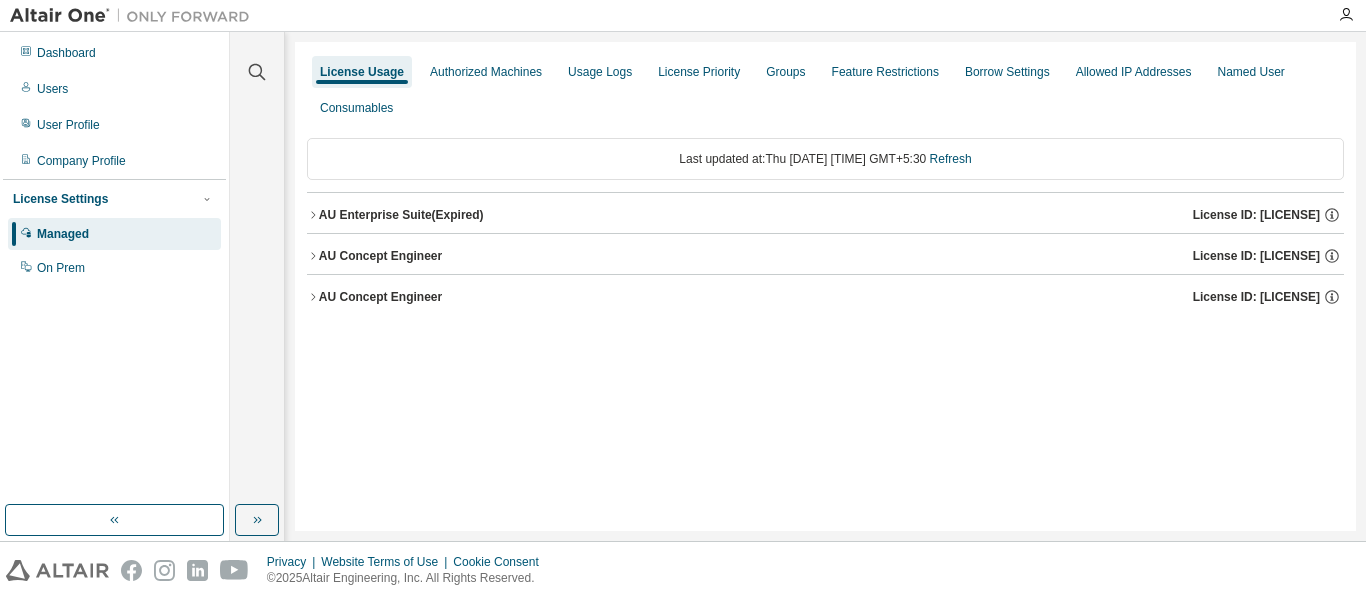 click 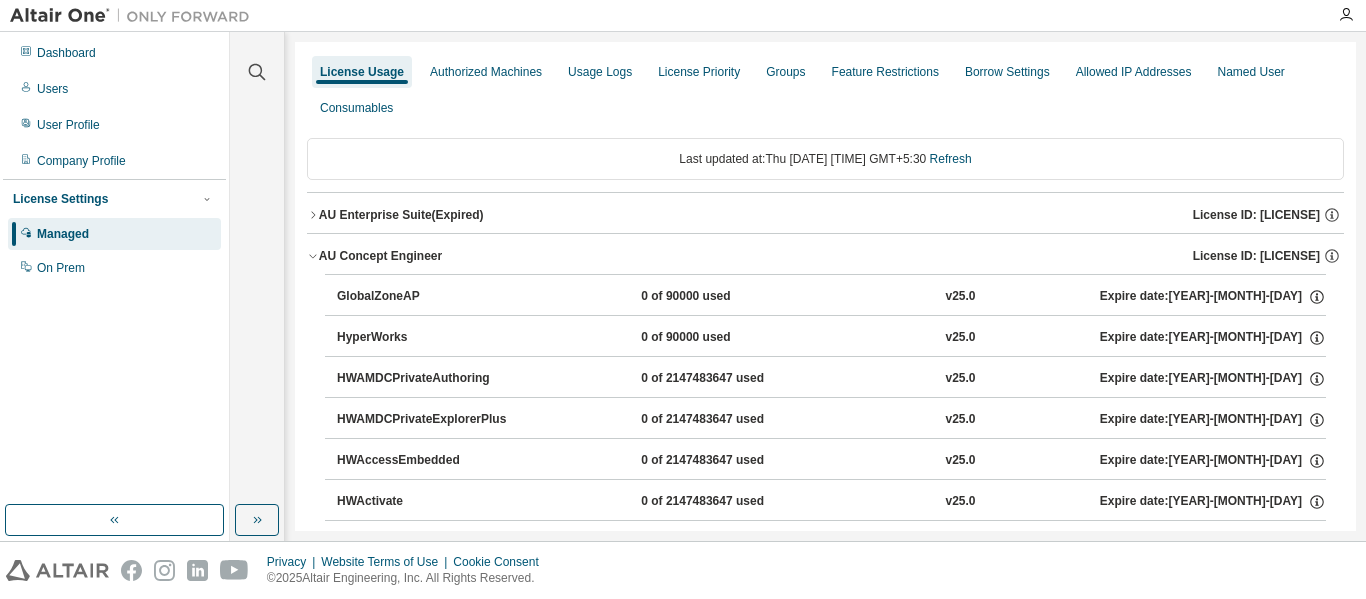 click 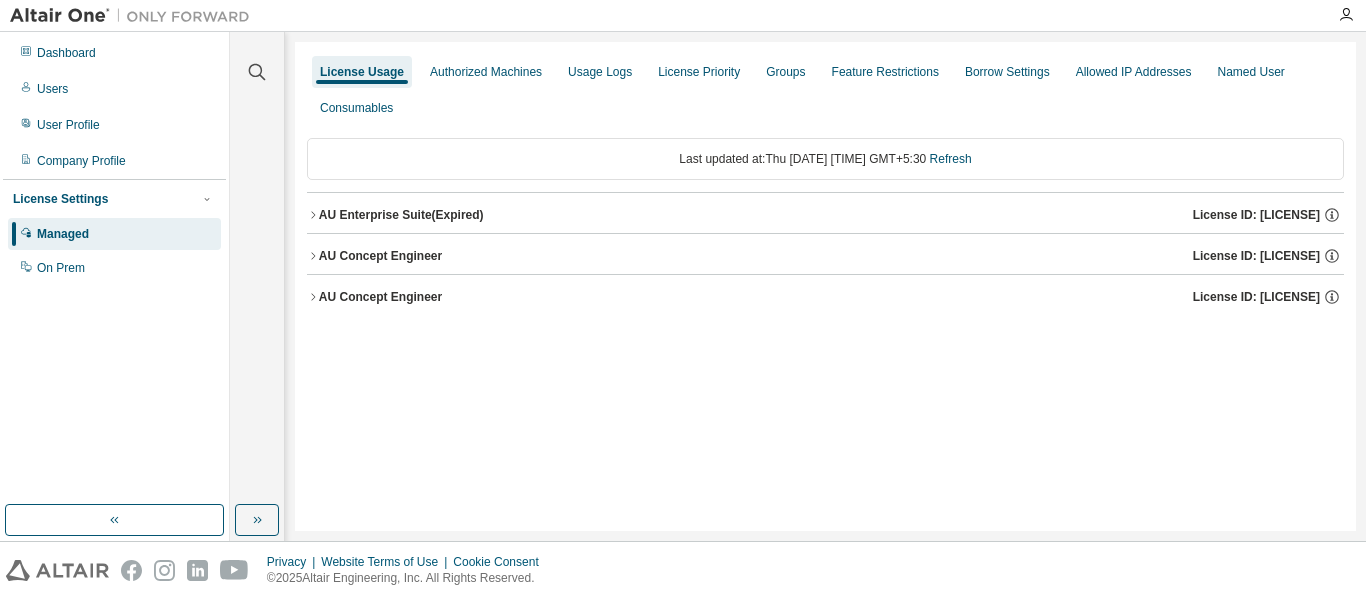 click 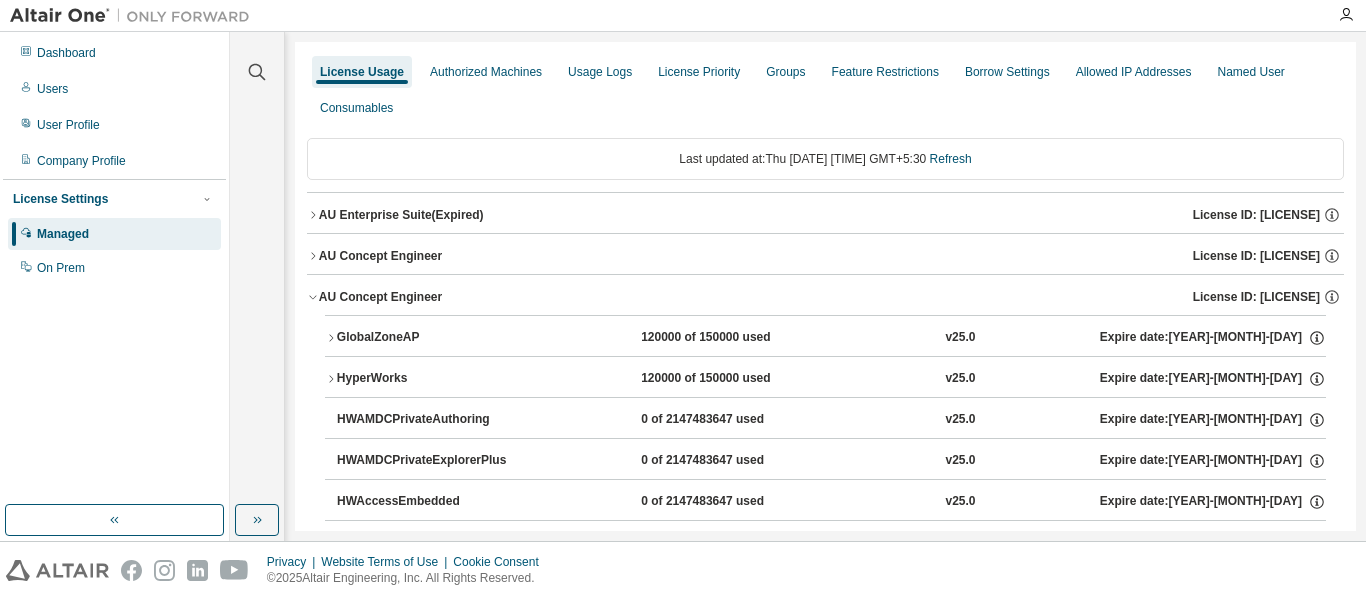 click 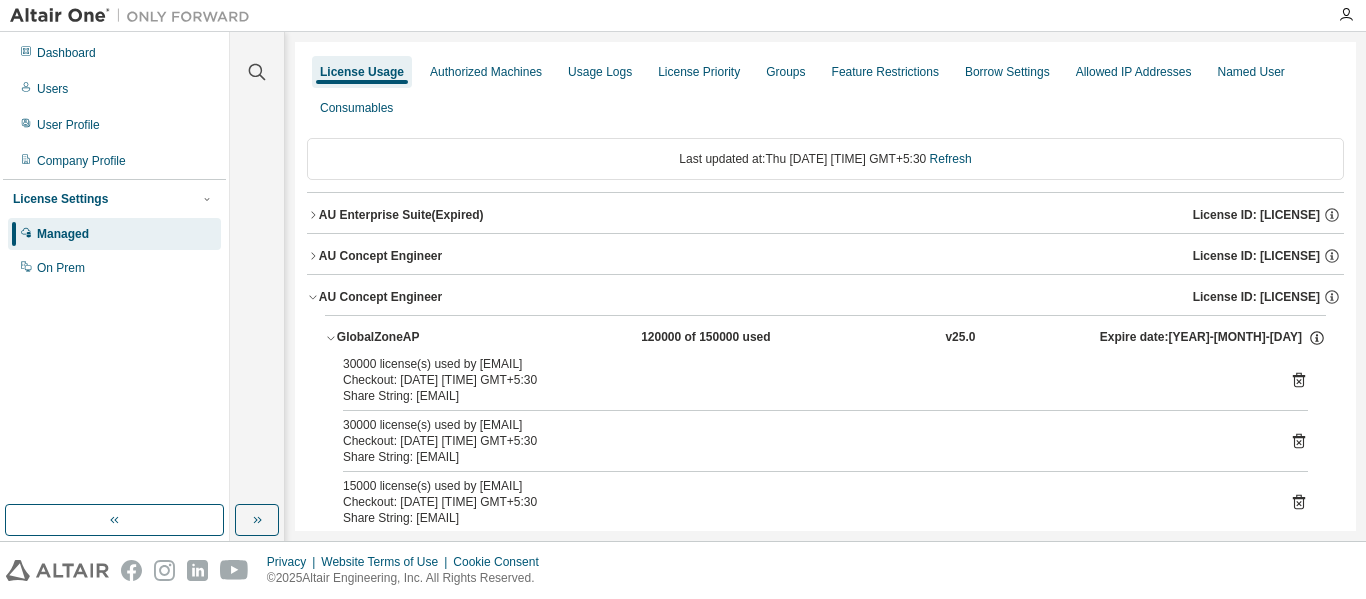 type 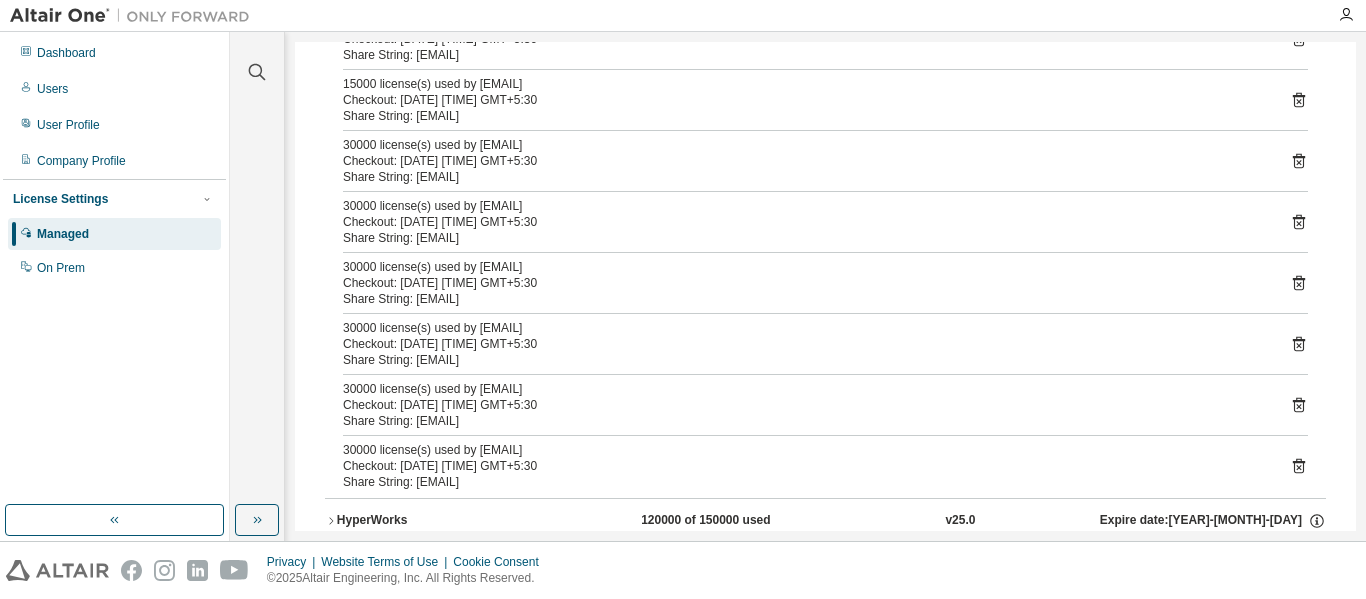 scroll, scrollTop: 392, scrollLeft: 0, axis: vertical 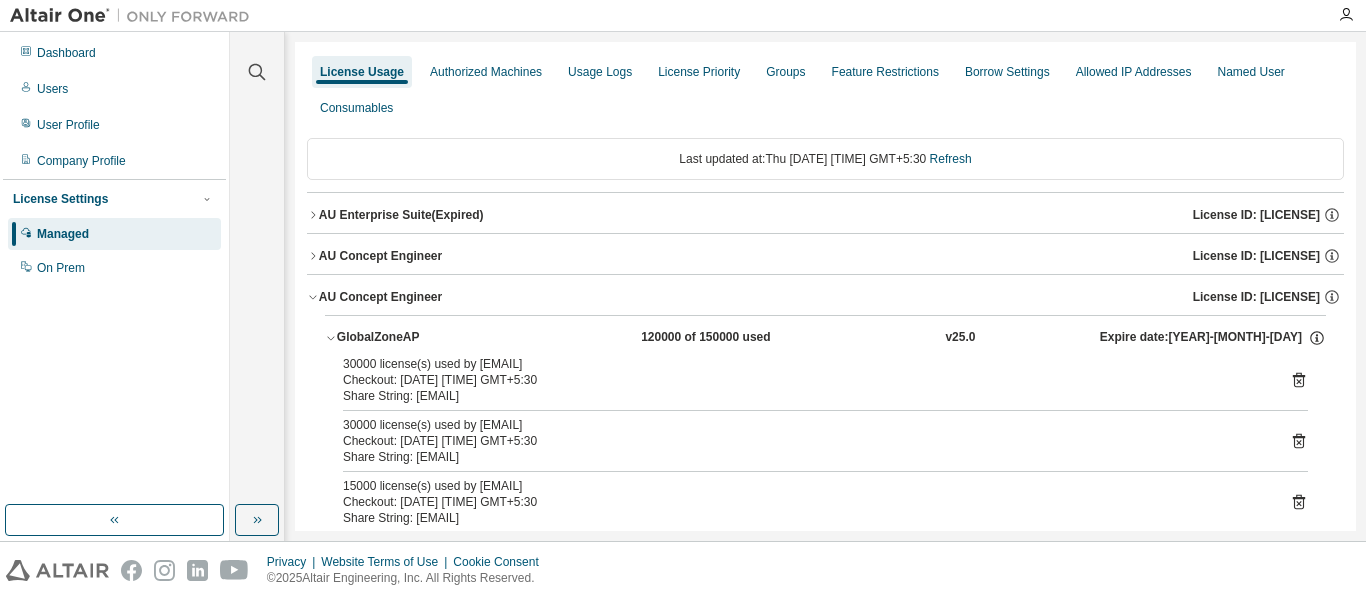 click at bounding box center [135, 16] 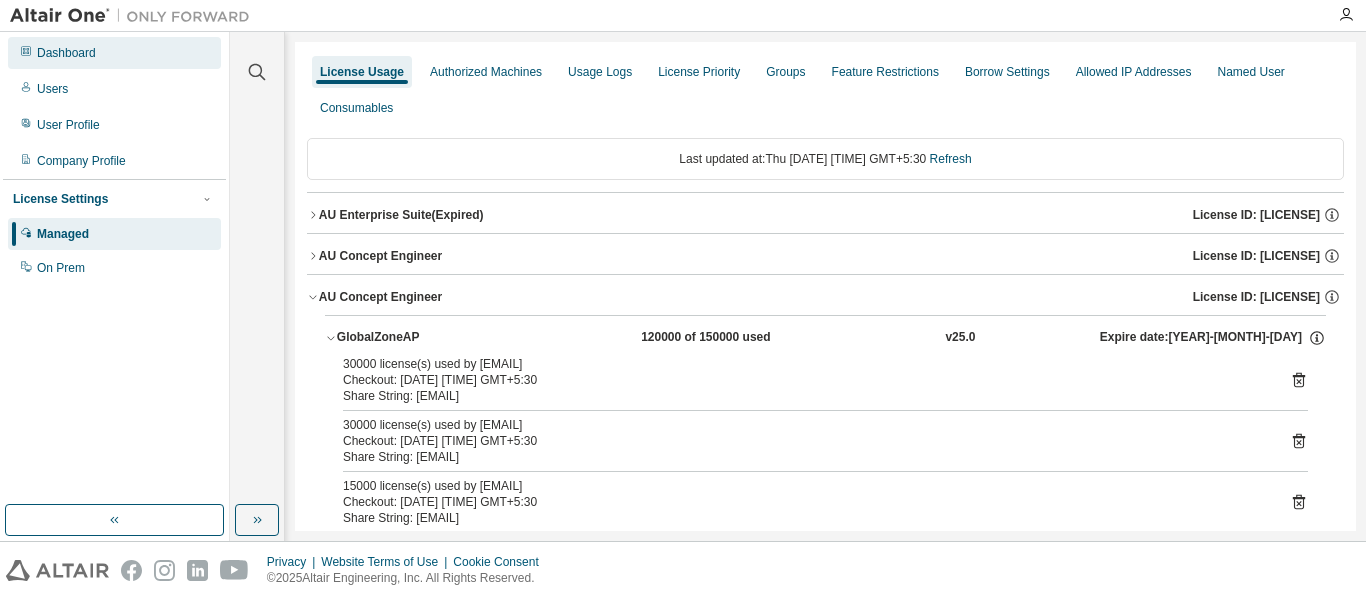 click on "Dashboard" at bounding box center (66, 53) 